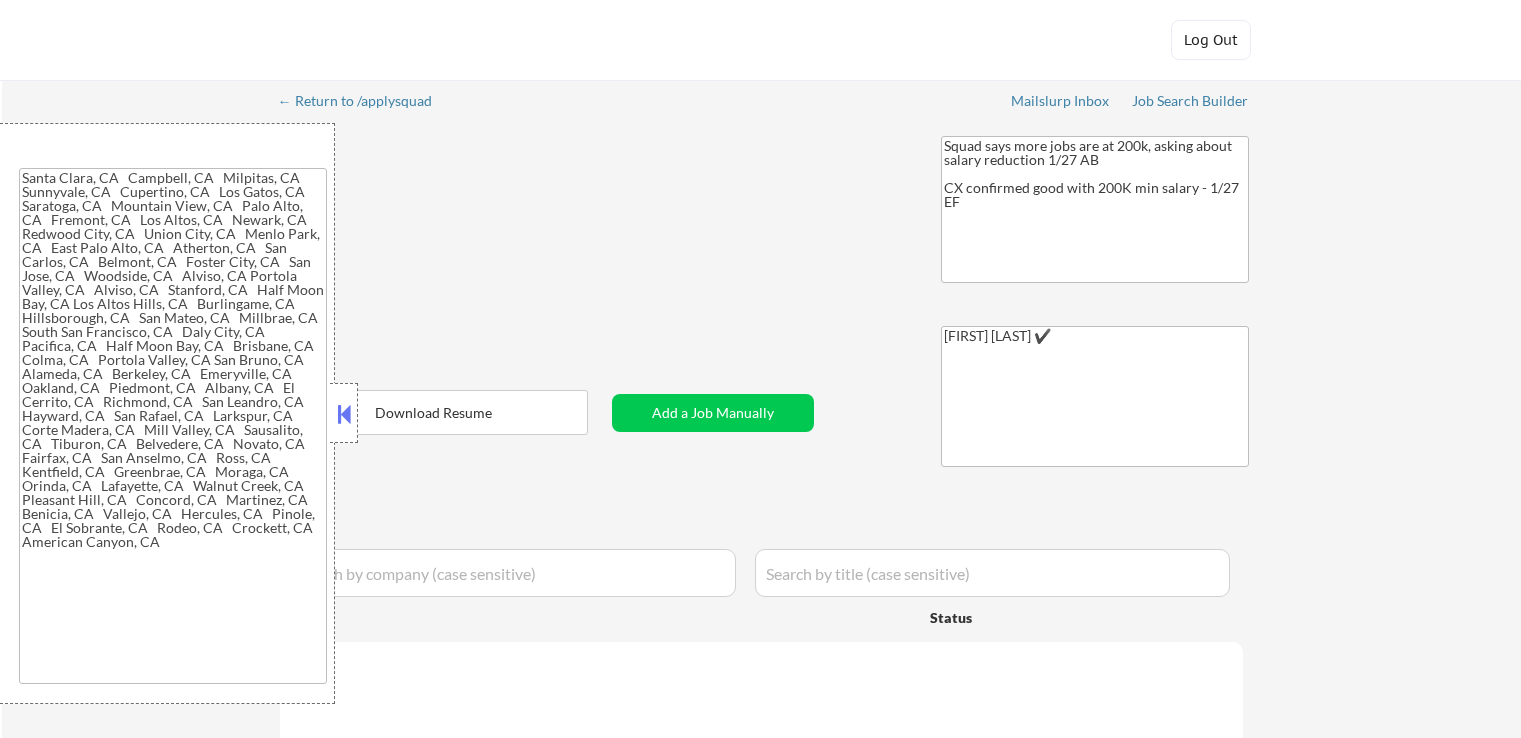 type on "[SANTA CLARA], [CA]   [CAMPBELL], [CA]   [MILPITAS], [CA]   [SUNNYVALE], [CA]   [CUPERTINO], [CA]   [LOS GATOS], [CA]   [SARATOGA], [CA]   [MOUNTAIN VIEW], [CA]   [PALO ALTO], [CA]   [FREMONT], [CA]   [LOS ALTOS], [CA]   [NEWARK], [CA]   [REDWOOD CITY], [CA]   [UNION CITY], [CA]   [MENLO PARK], [CA]   [EAST PALO ALTO], [CA]   [ATHERTON], [CA]   [SAN CARLOS], [CA]   [BELMONT], [CA]   [FOSTER CITY], [CA]   [SAN JOSE], [CA]   [WOODSIDE], [CA]   [ALVISO], [CA] [PORTOLA VALLEY], [CA]   [ALVISO], [CA]   [STANFORD], [CA]   [HALF MOON BAY], [CA] [LOS ALTOS HILLS], [CA]   [BURLINGAME], [CA]   [HILLSBOROUGH], [CA]   [SAN MATEO], [CA]   [MILLBRAE], [CA]   [SOUTH SAN FRANCISCO], [CA]   [DALY CITY], [CA]   [PACIFICA], [CA]   [HALF MOON BAY], [CA]   [BRISBANE], [CA]   [COLMA], [CA]   [PORTOLA VALLEY], [CA] [SAN BRUNO], [CA]   [ALAMEDA], [CA]   [BERKELEY], [CA]   [EMERYVILLE], [CA]   [OAKLAND], [CA]   [PIEDMONT], [CA]   [ALBANY], [CA]   [EL CERRITO], [CA]   [RICHMOND], [CA]   [SAN LEANDRO], [CA]   [HAYWARD], [CA]   [SAN RAFAEL], [CA]   [LARKSPUR], [CA]   [CORTE MADERA], [CA]   [MILL VALLEY], [CA]   [SAUSALITO], [CA]   [TIBURON], [CA]   [BELVEDERE], [CA]   [NOVATO], [CA]   [FAIRFAX], [CA]   [SAN ANSELMO], [CA]   [ROSS], [CA]   [KENTFIELD], [CA]   [GREENBRAE], [CA]   [MO..." 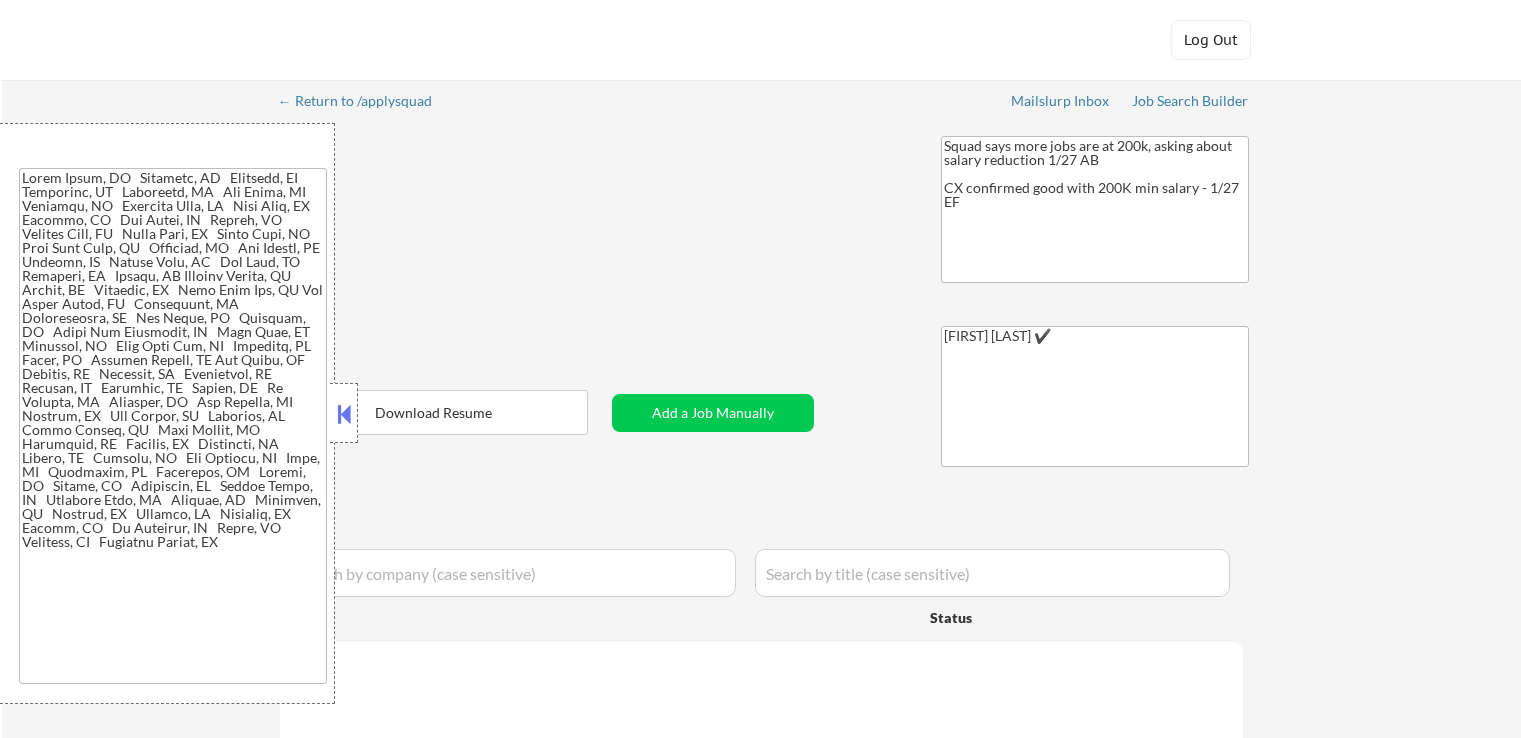 select on ""applied"" 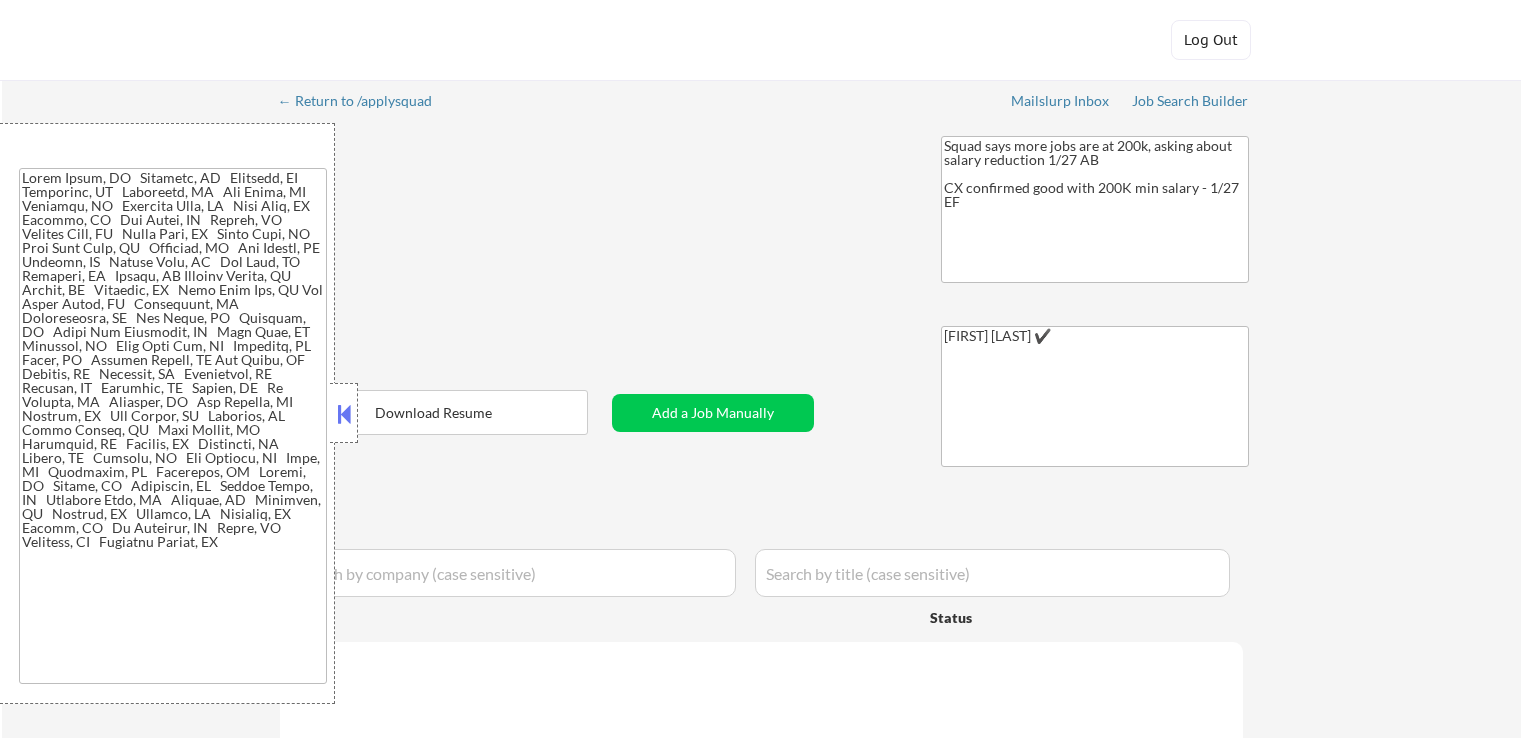 select on ""applied"" 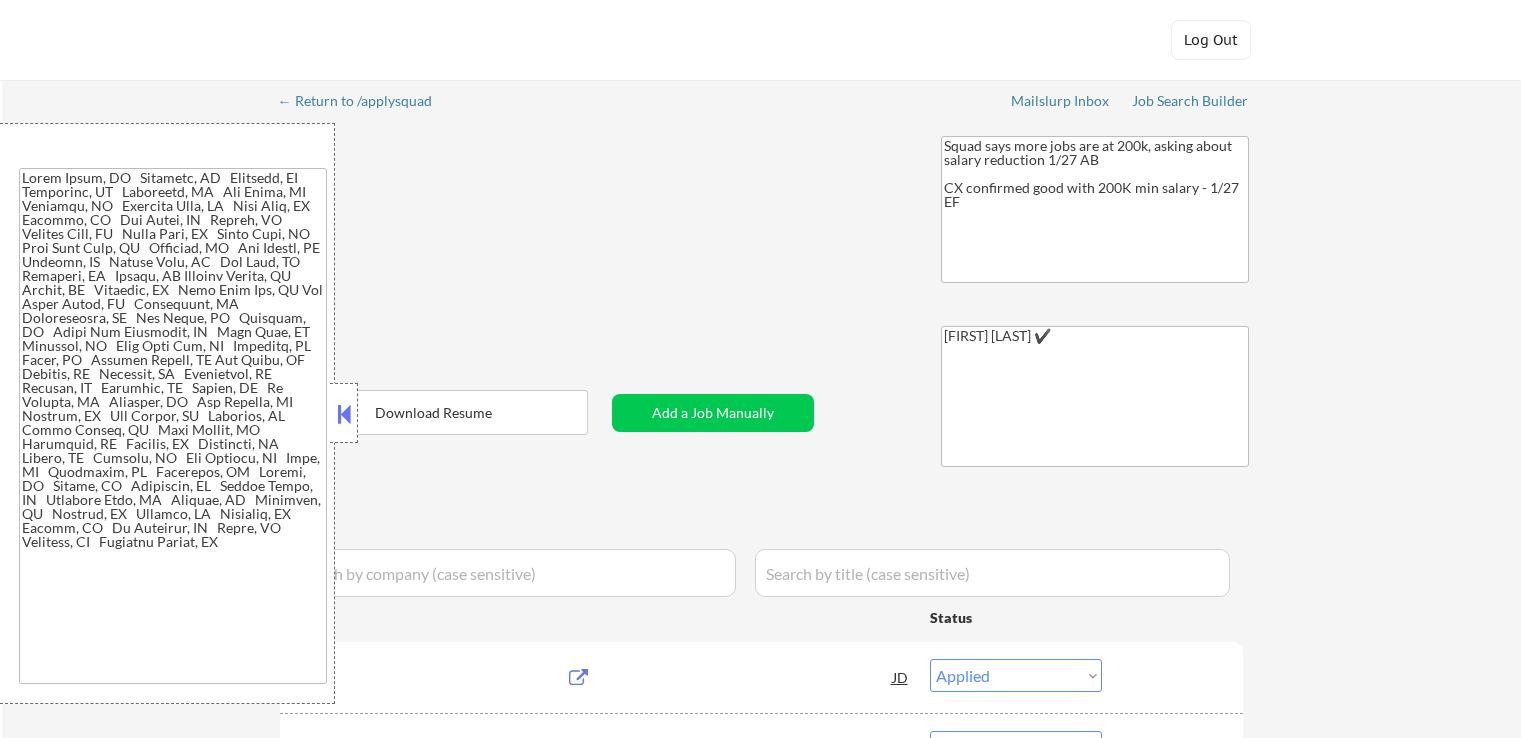 select on ""pending"" 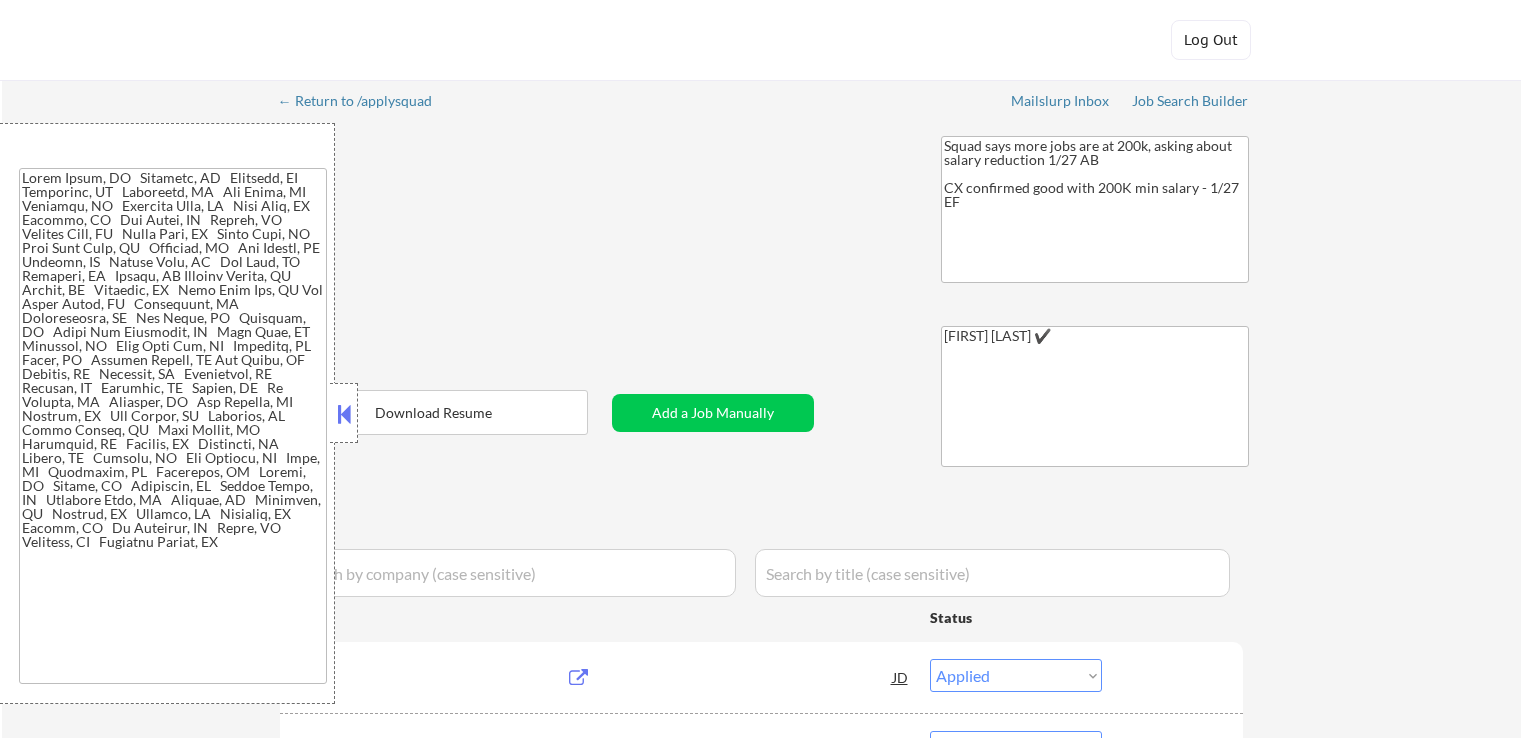 select on ""pending"" 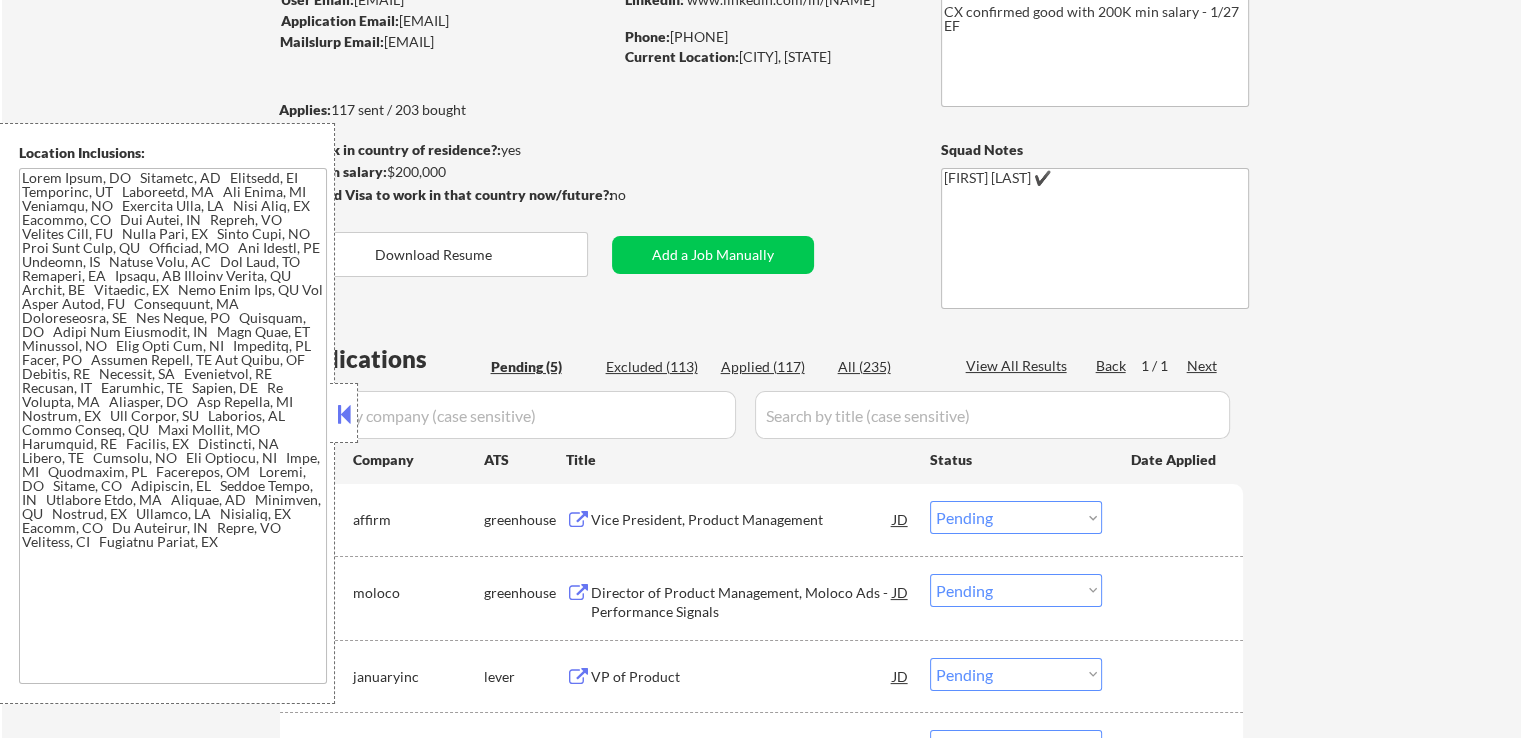 scroll, scrollTop: 300, scrollLeft: 0, axis: vertical 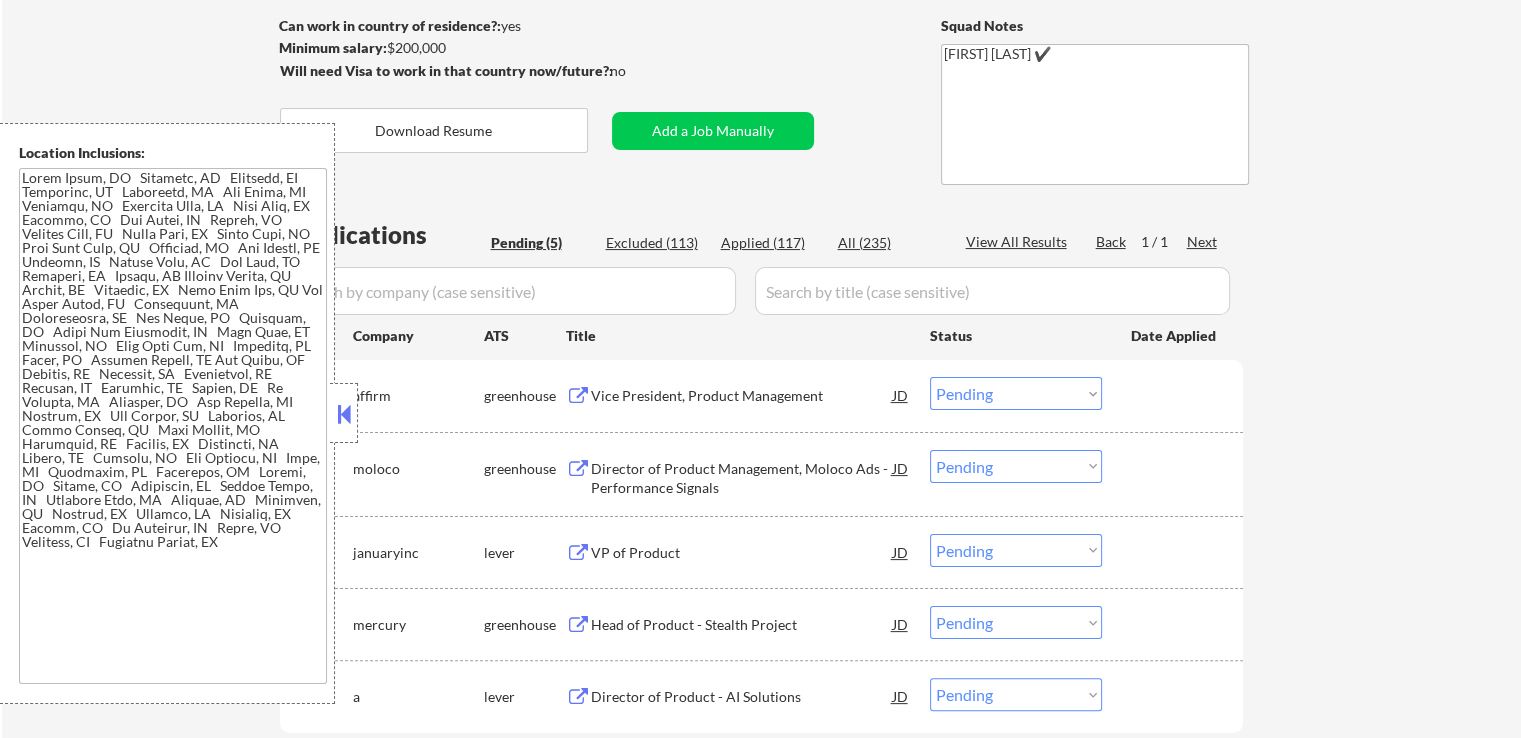 click on "Vice President, Product Management" at bounding box center [742, 396] 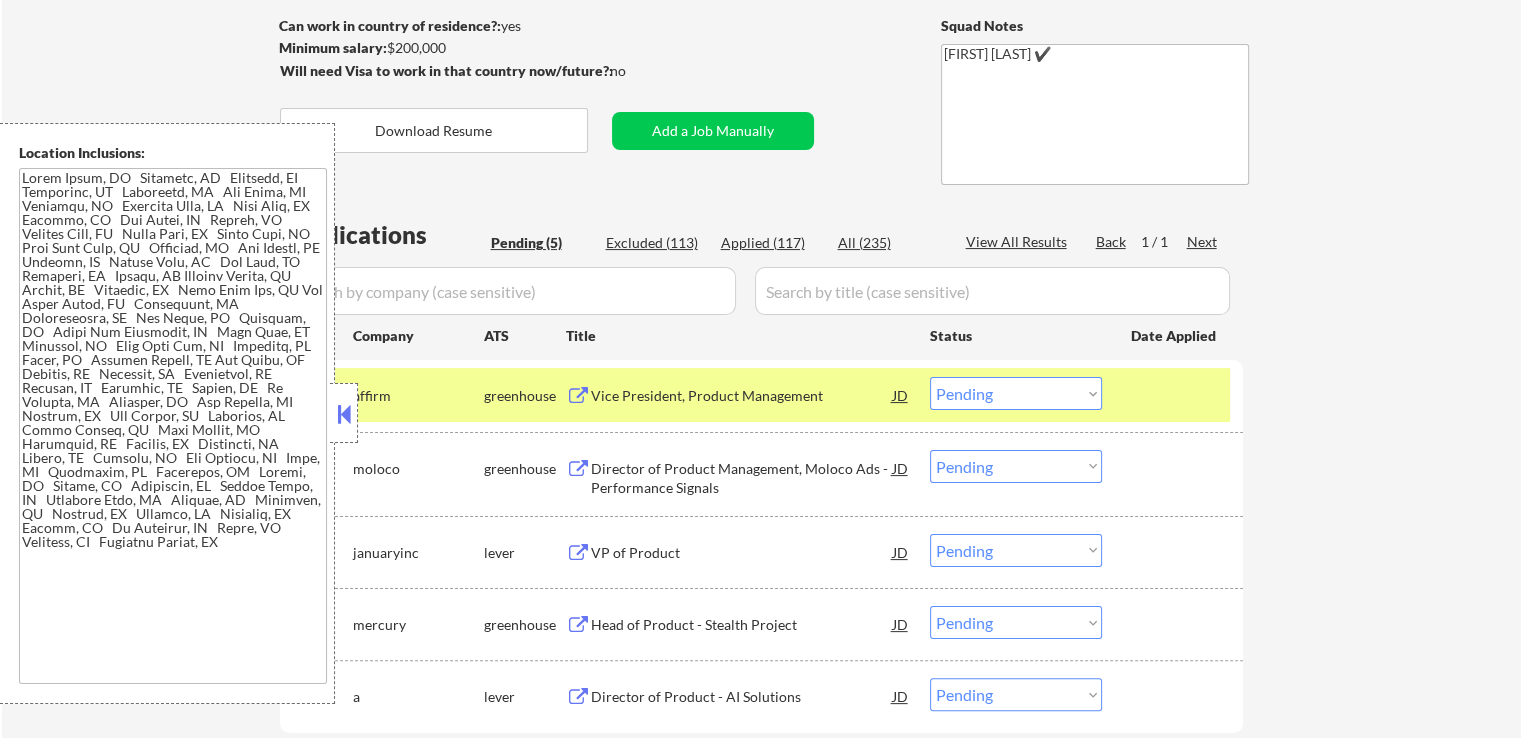 click on "Director of Product Management, Moloco Ads - Performance Signals" at bounding box center (742, 478) 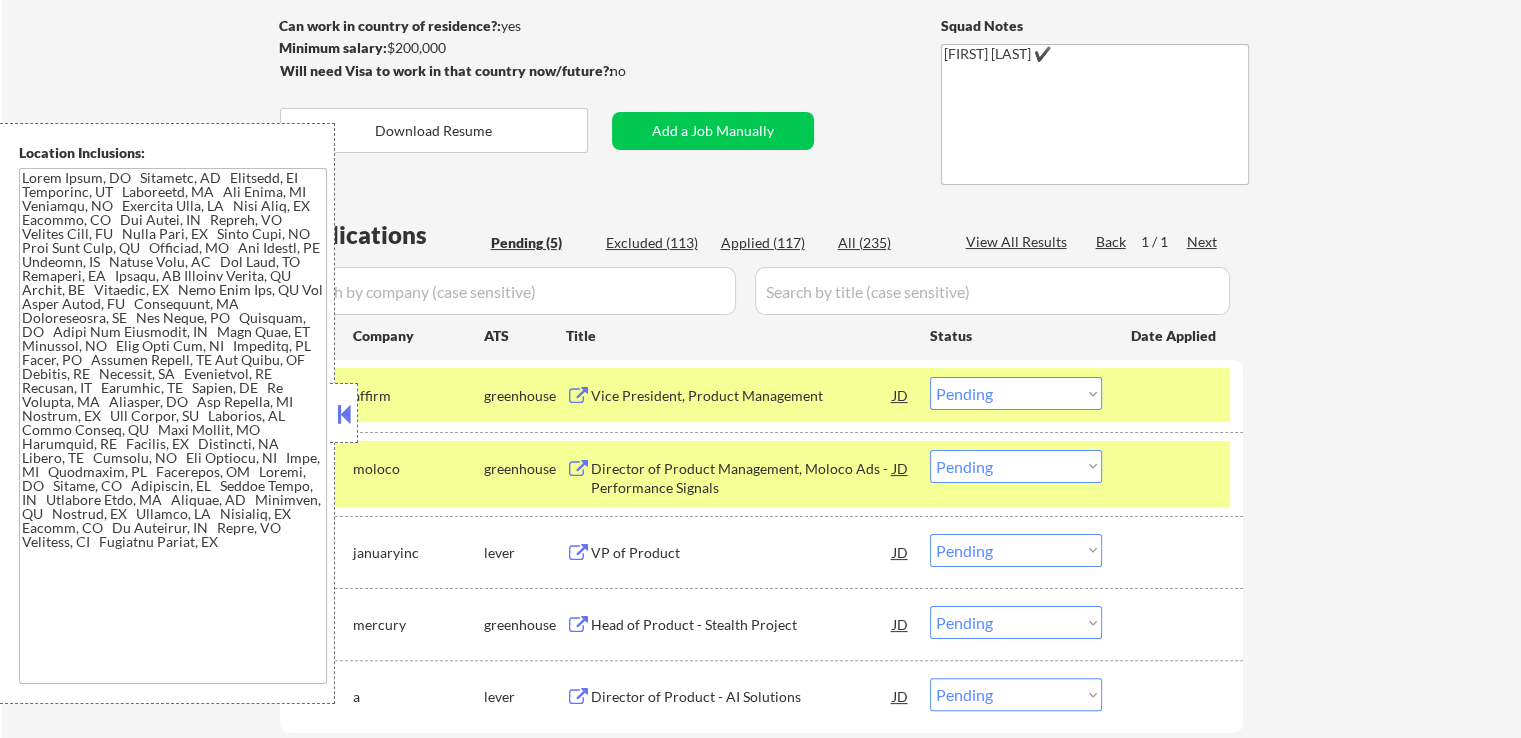 drag, startPoint x: 610, startPoint y: 546, endPoint x: 616, endPoint y: 620, distance: 74.24284 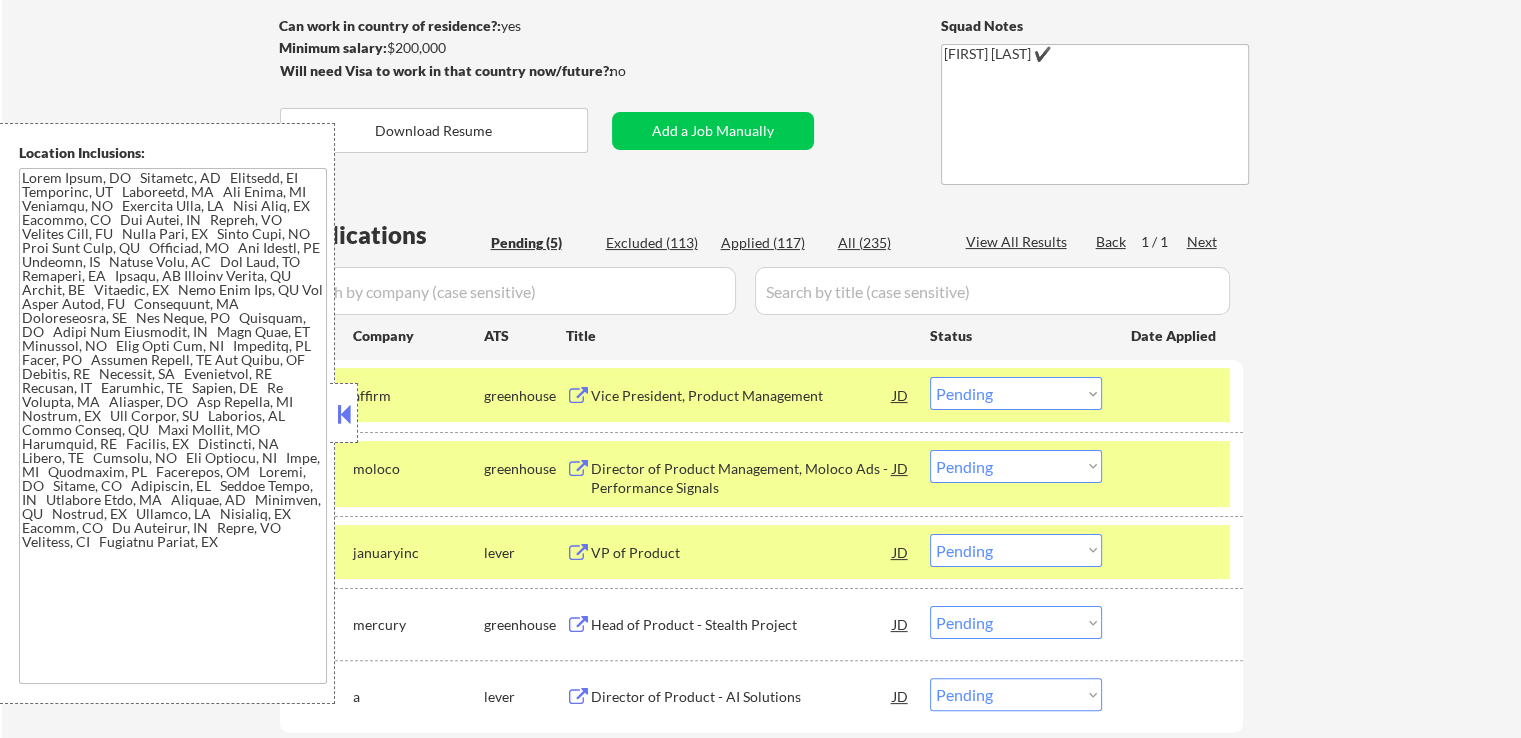 click on "Head of Product - Stealth Project" at bounding box center (742, 625) 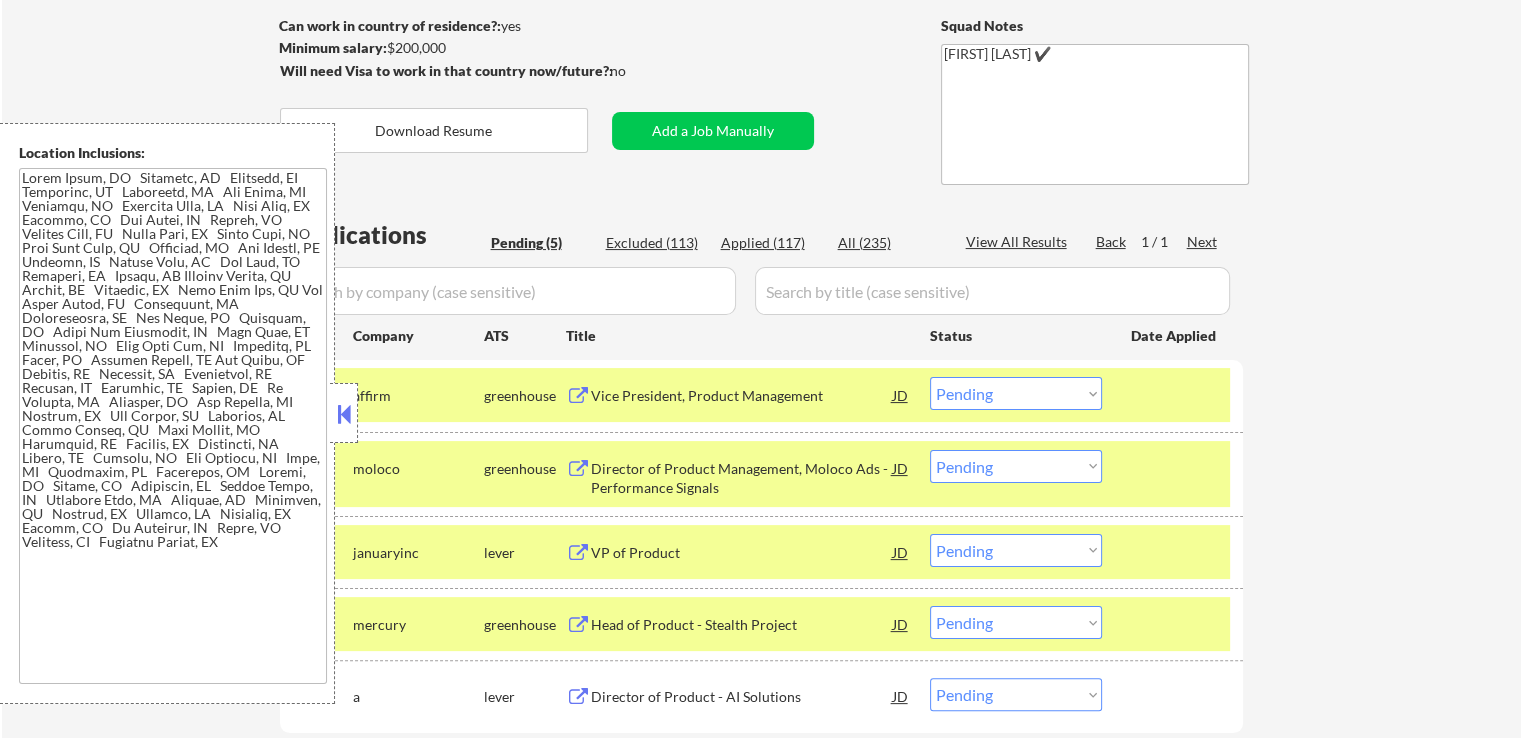 click on "Director of Product - AI Solutions" at bounding box center (742, 697) 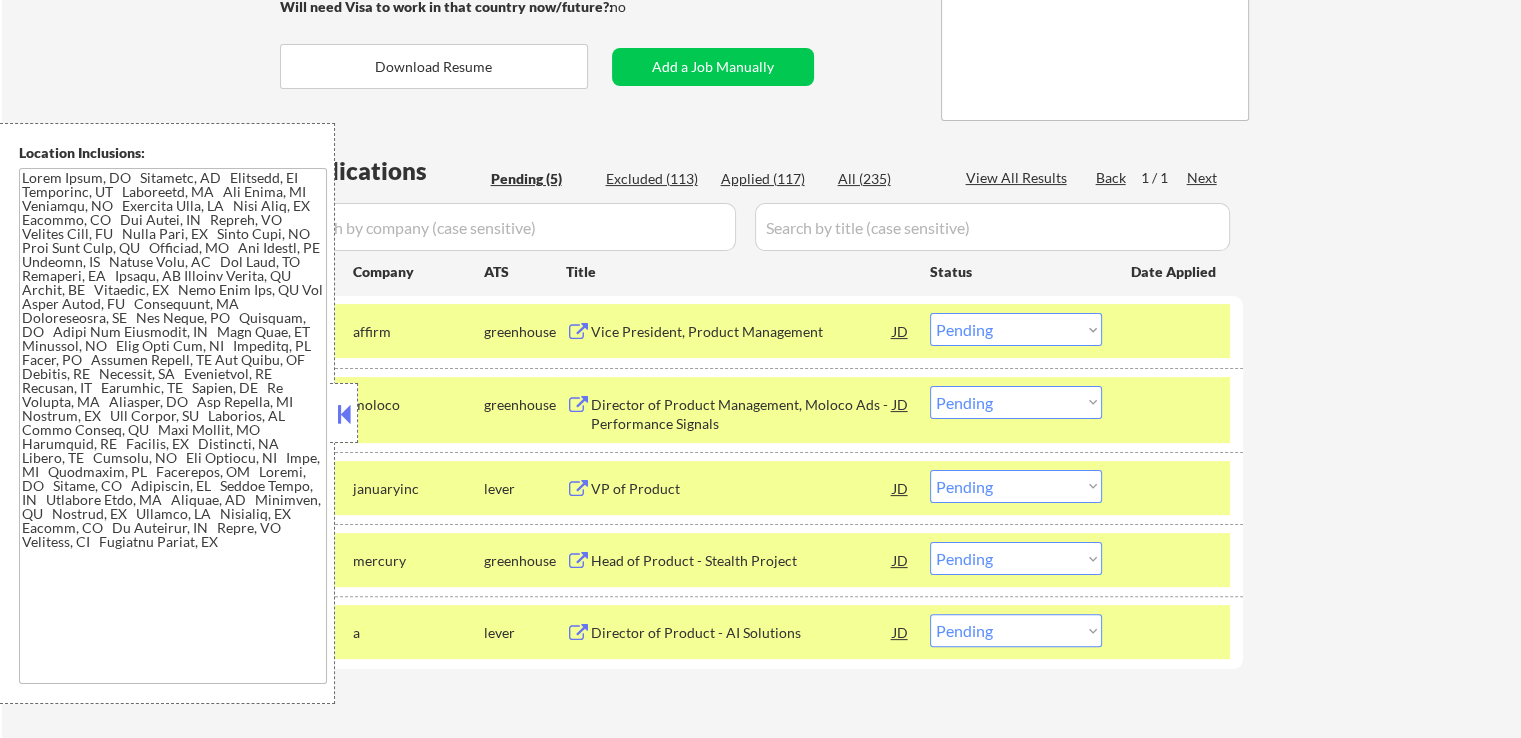 scroll, scrollTop: 500, scrollLeft: 0, axis: vertical 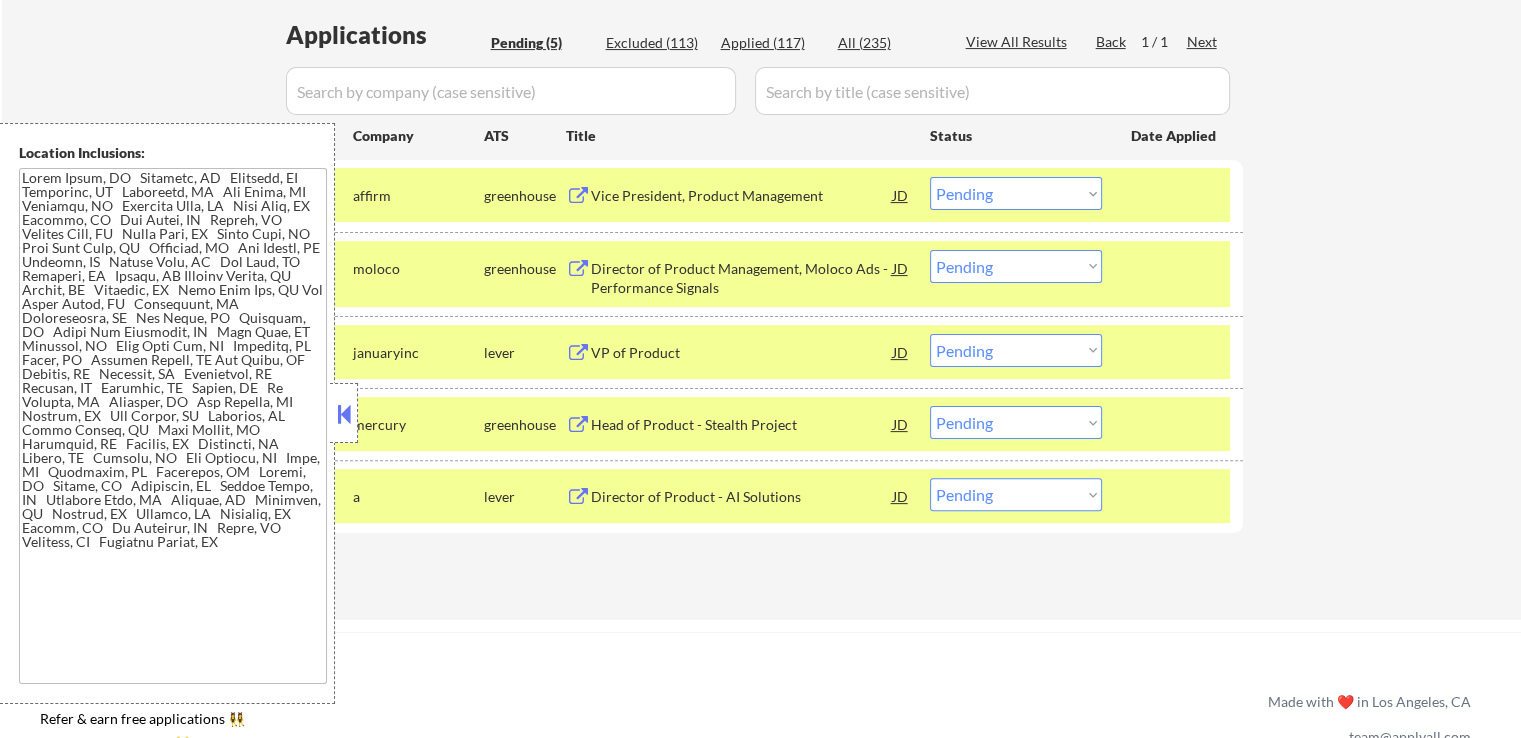 click at bounding box center [344, 414] 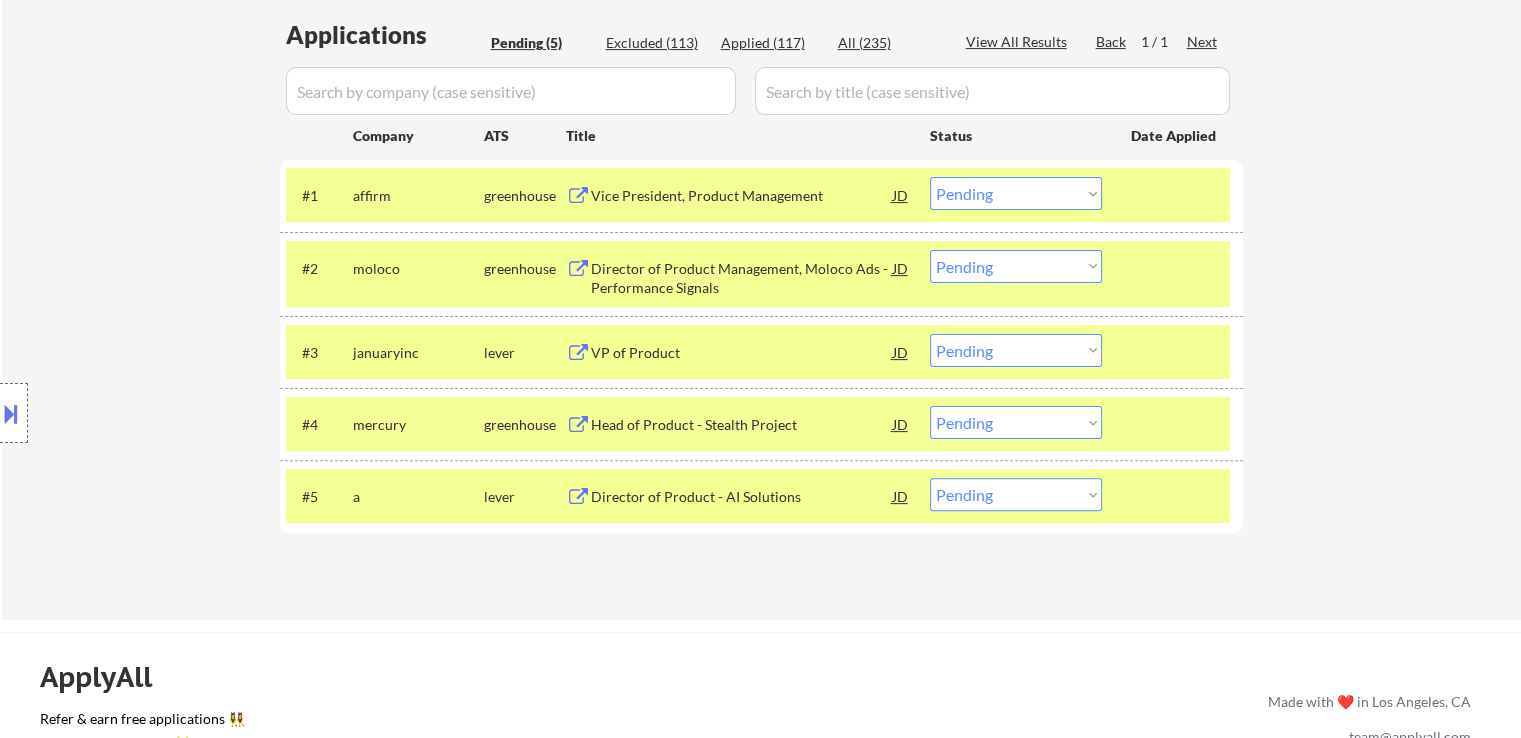 click on "Choose an option... Pending Applied Excluded (Questions) Excluded (Expired) Excluded (Location) Excluded (Bad Match) Excluded (Blocklist) Excluded (Salary) Excluded (Other)" at bounding box center (1016, 422) 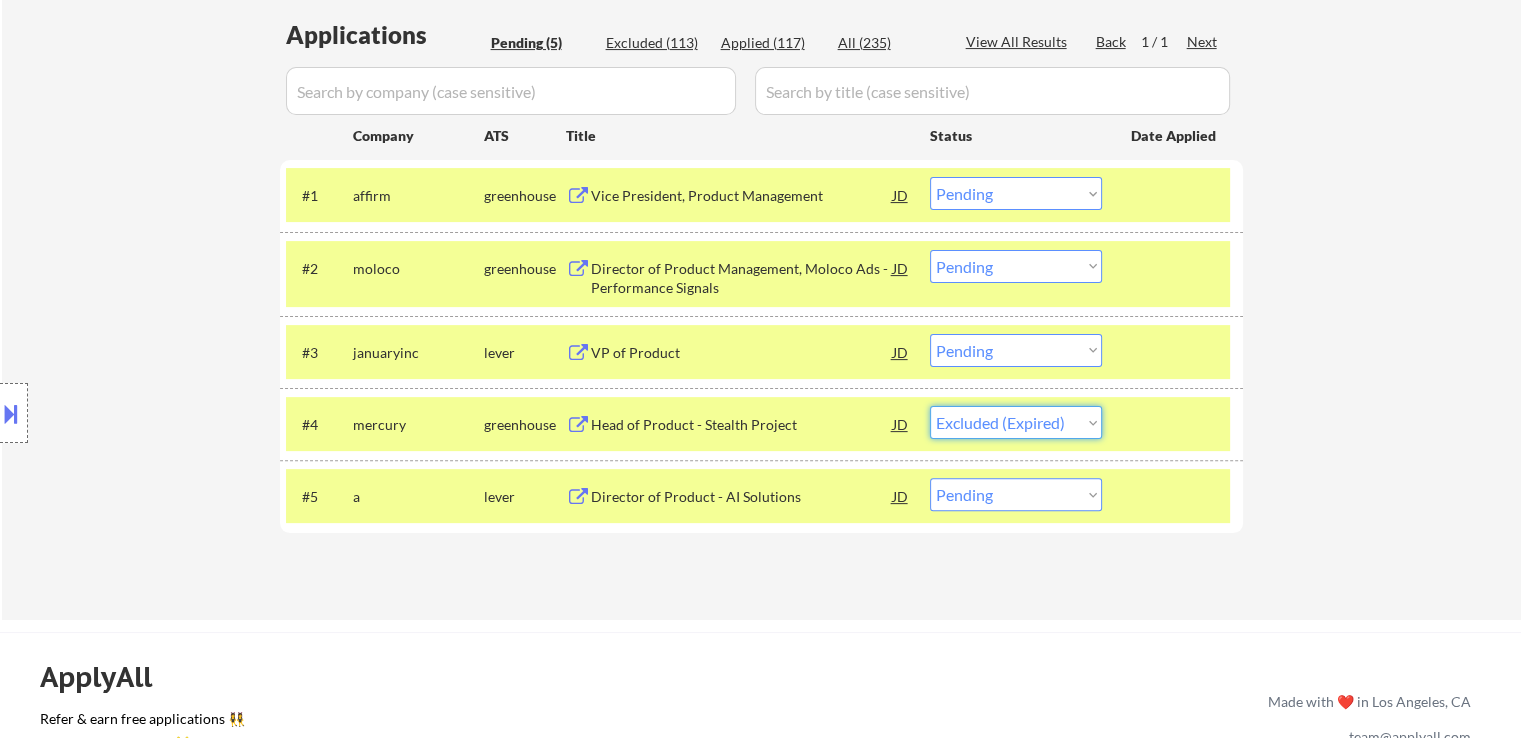 click on "Choose an option... Pending Applied Excluded (Questions) Excluded (Expired) Excluded (Location) Excluded (Bad Match) Excluded (Blocklist) Excluded (Salary) Excluded (Other)" at bounding box center [1016, 422] 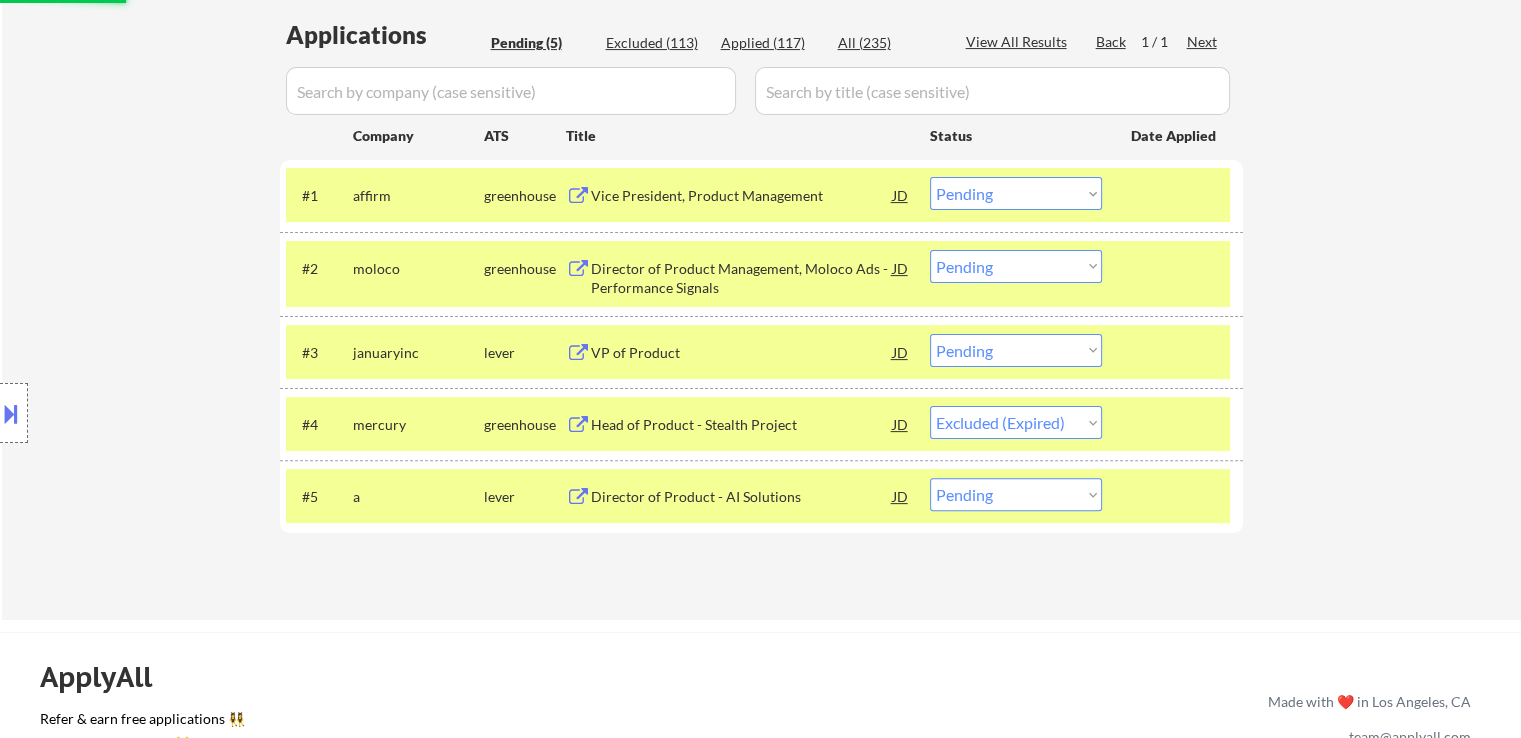select on ""pending"" 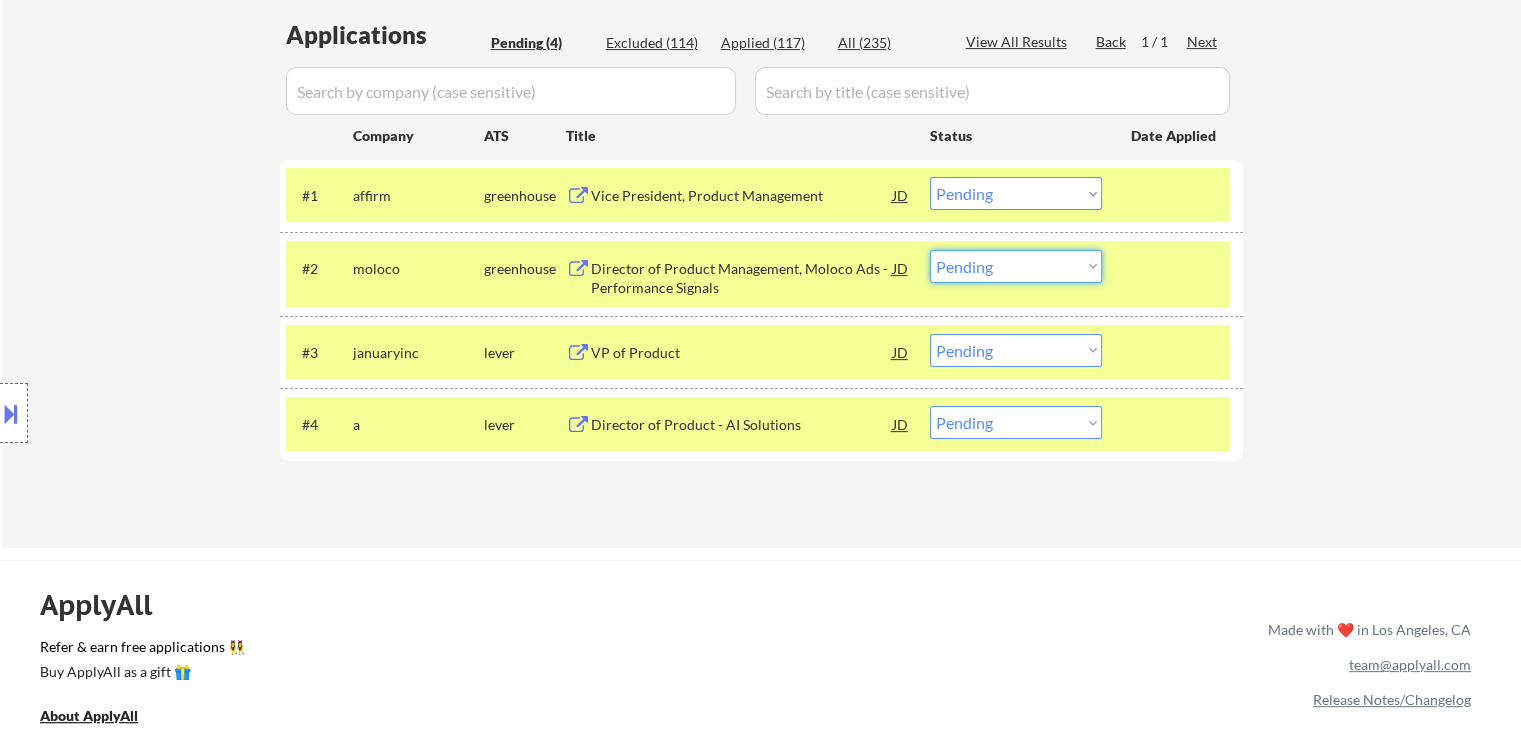 click on "Choose an option... Pending Applied Excluded (Questions) Excluded (Expired) Excluded (Location) Excluded (Bad Match) Excluded (Blocklist) Excluded (Salary) Excluded (Other)" at bounding box center [1016, 266] 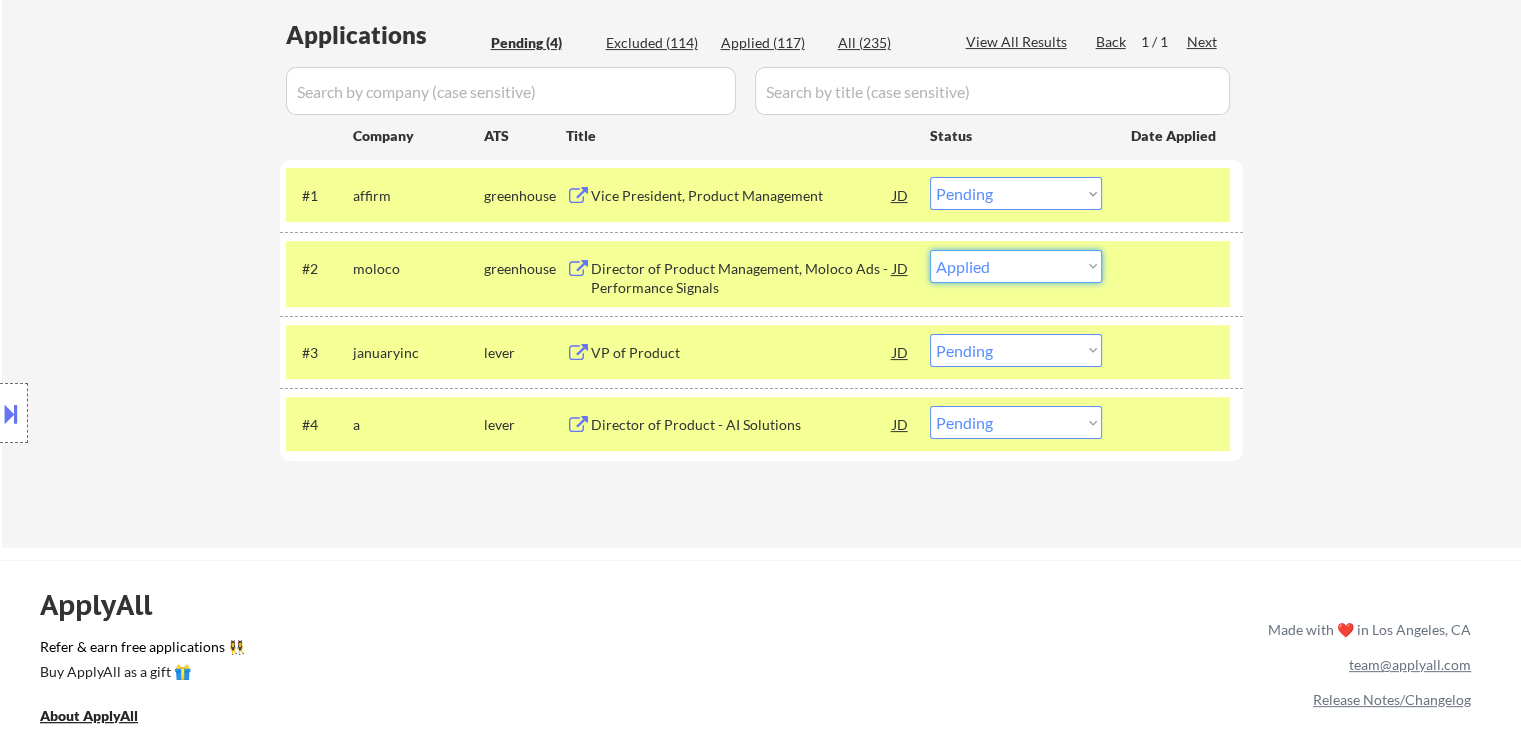 click on "Choose an option... Pending Applied Excluded (Questions) Excluded (Expired) Excluded (Location) Excluded (Bad Match) Excluded (Blocklist) Excluded (Salary) Excluded (Other)" at bounding box center (1016, 266) 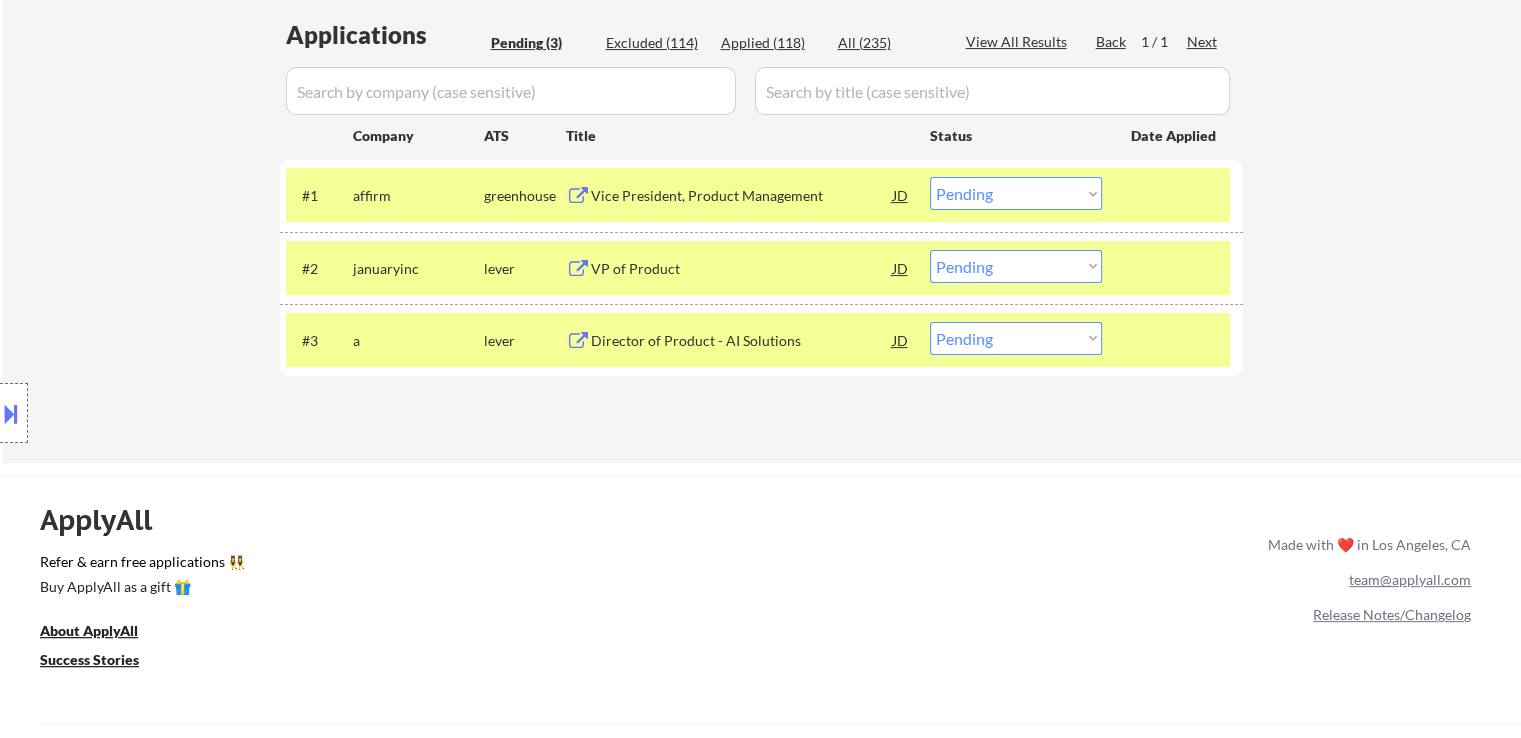 click on "Choose an option... Pending Applied Excluded (Questions) Excluded (Expired) Excluded (Location) Excluded (Bad Match) Excluded (Blocklist) Excluded (Salary) Excluded (Other)" at bounding box center [1016, 266] 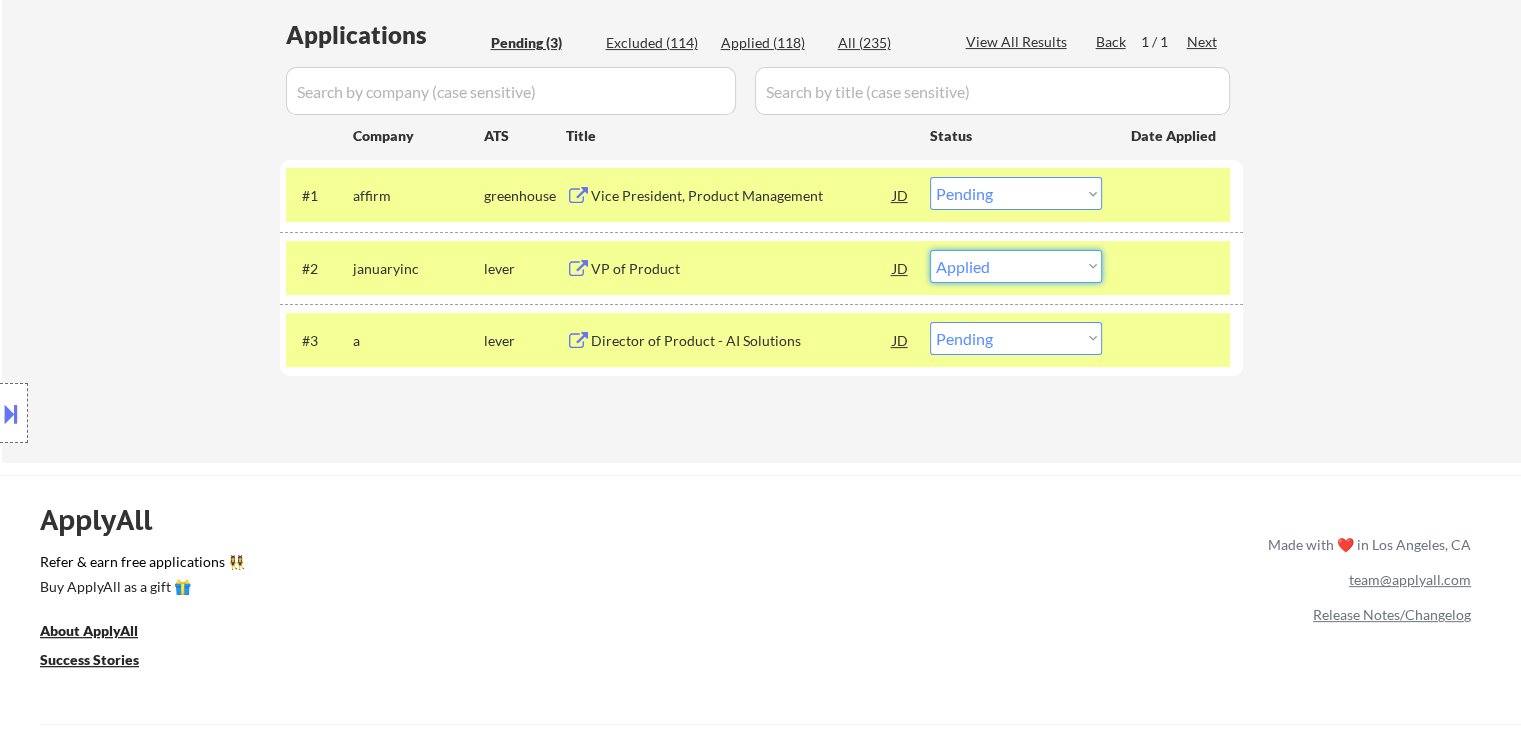 click on "Choose an option... Pending Applied Excluded (Questions) Excluded (Expired) Excluded (Location) Excluded (Bad Match) Excluded (Blocklist) Excluded (Salary) Excluded (Other)" at bounding box center [1016, 266] 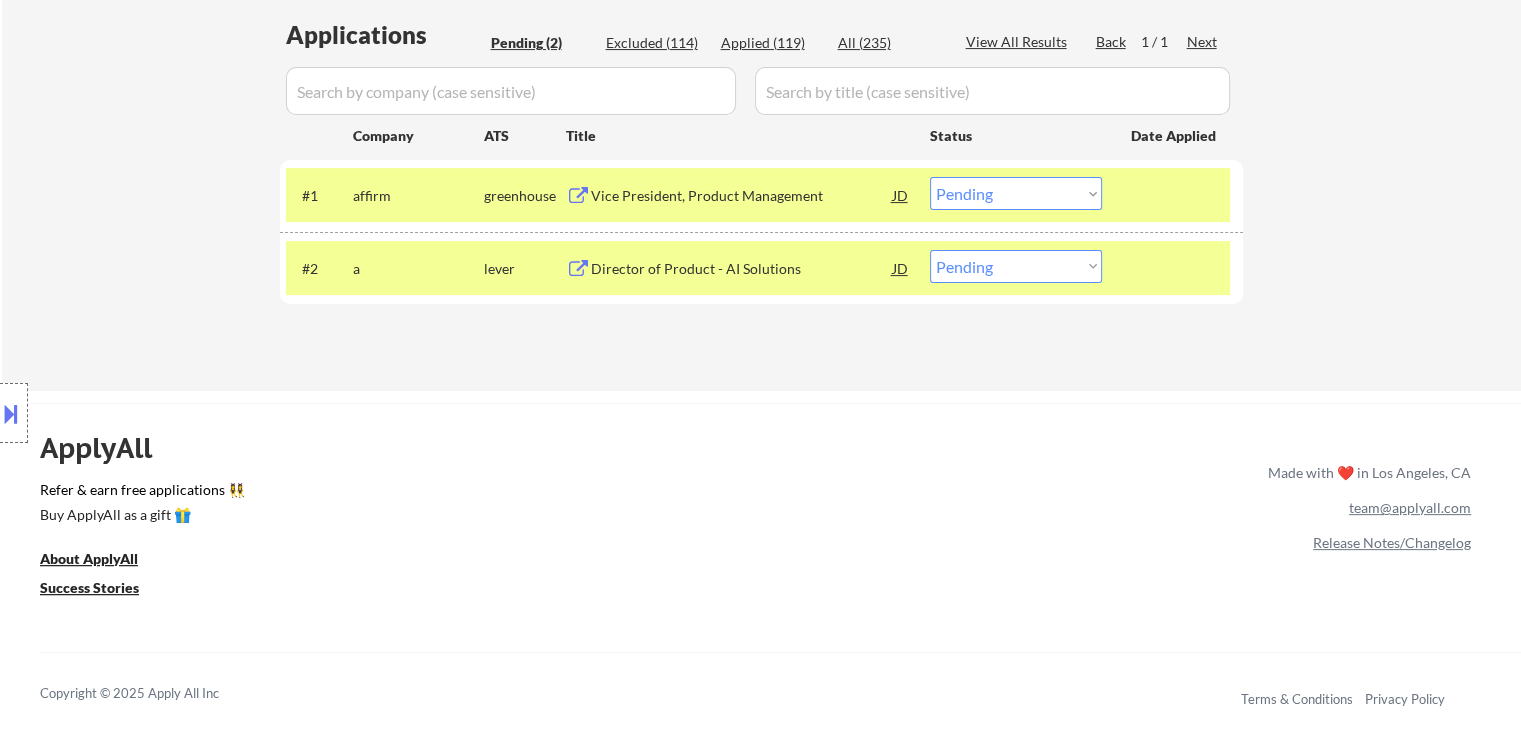 click on "Choose an option... Pending Applied Excluded (Questions) Excluded (Expired) Excluded (Location) Excluded (Bad Match) Excluded (Blocklist) Excluded (Salary) Excluded (Other)" at bounding box center [1016, 266] 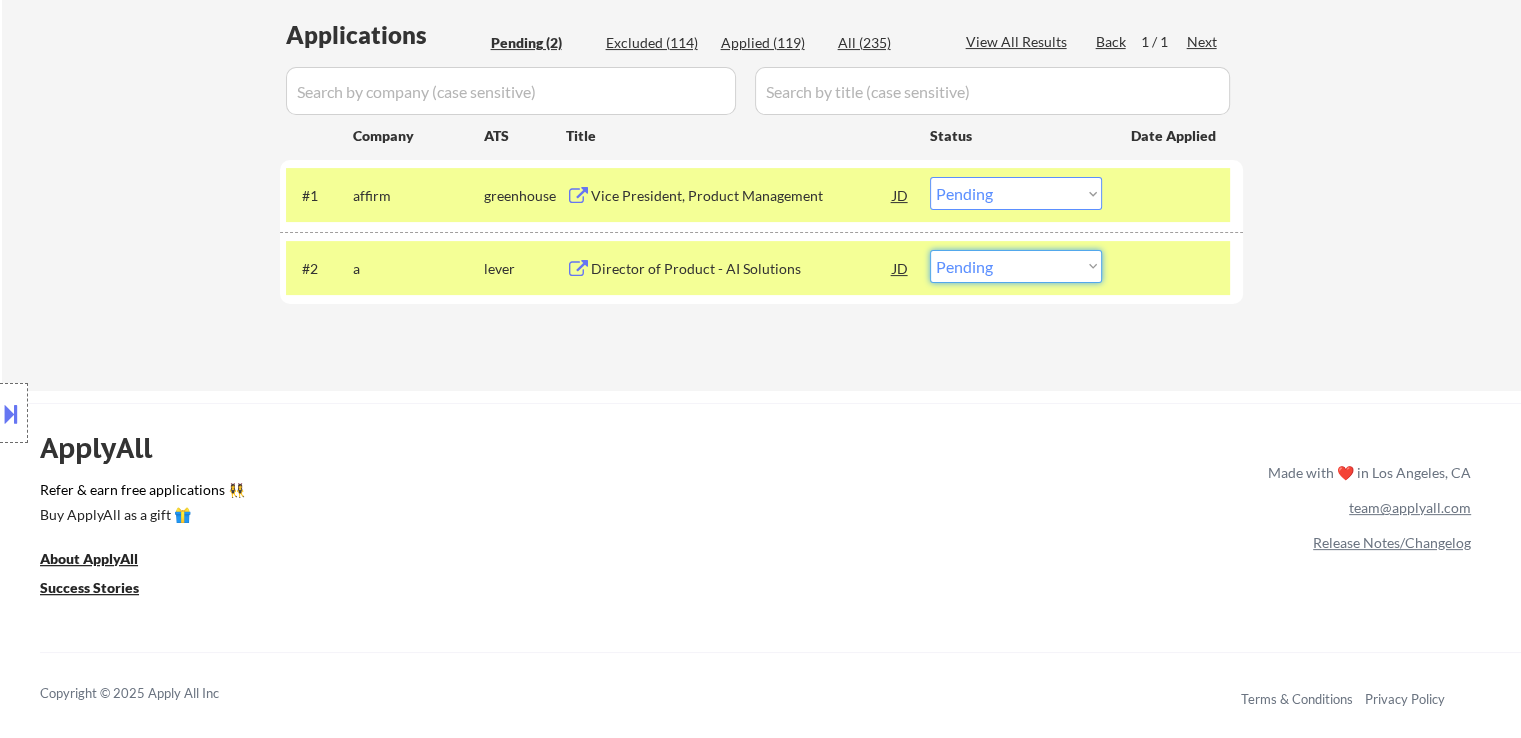 select on ""applied"" 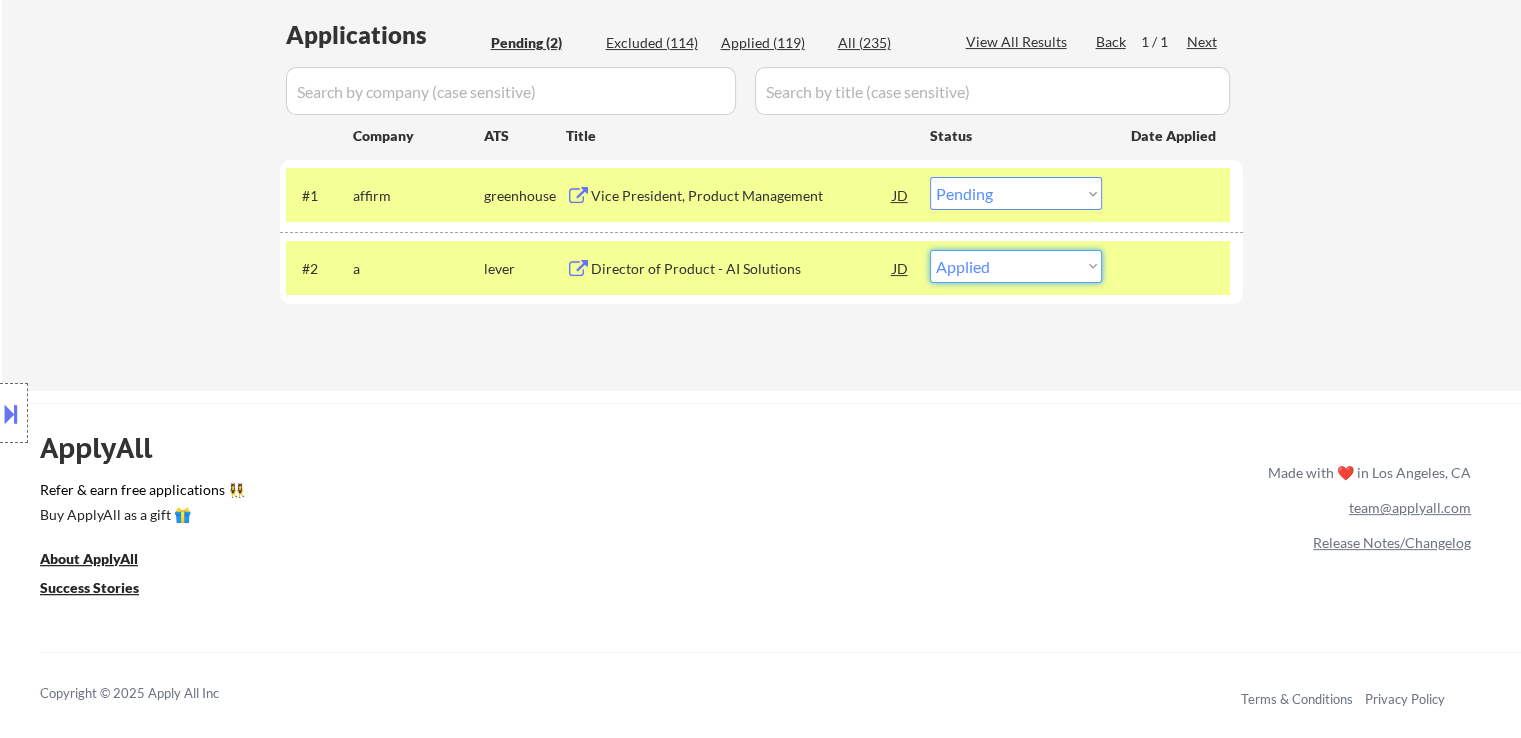 click on "Choose an option... Pending Applied Excluded (Questions) Excluded (Expired) Excluded (Location) Excluded (Bad Match) Excluded (Blocklist) Excluded (Salary) Excluded (Other)" at bounding box center (1016, 266) 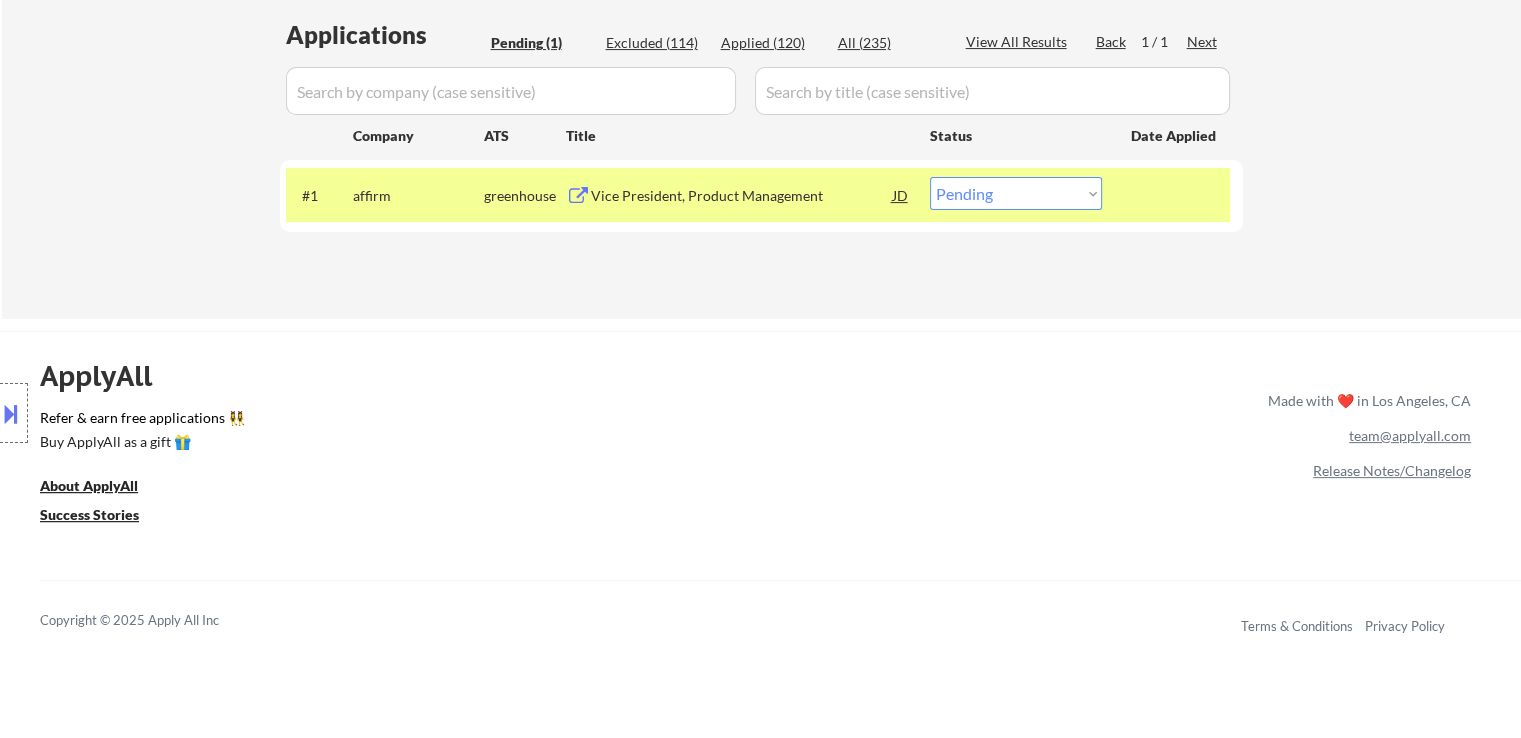 click on "Choose an option... Pending Applied Excluded (Questions) Excluded (Expired) Excluded (Location) Excluded (Bad Match) Excluded (Blocklist) Excluded (Salary) Excluded (Other)" at bounding box center [1016, 193] 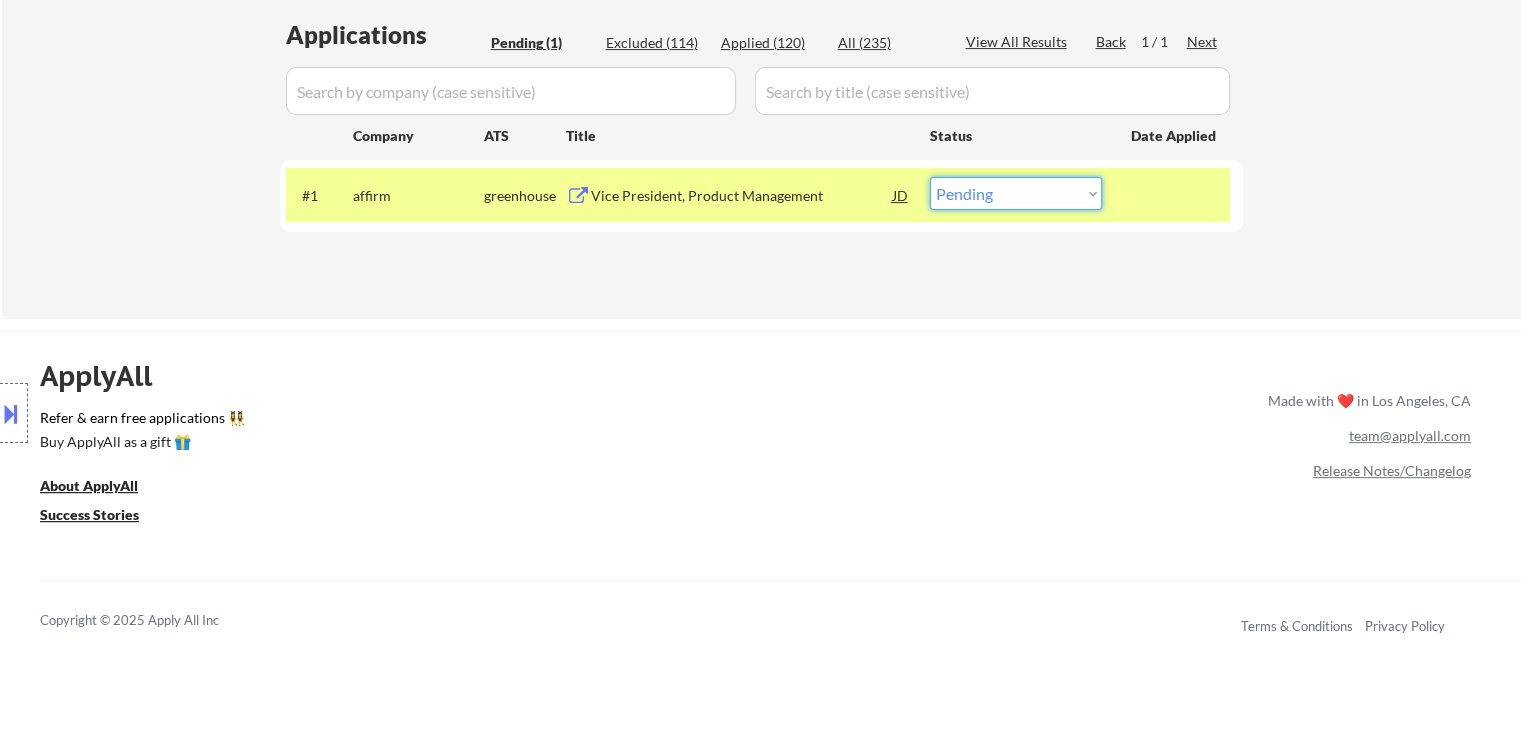 select on ""applied"" 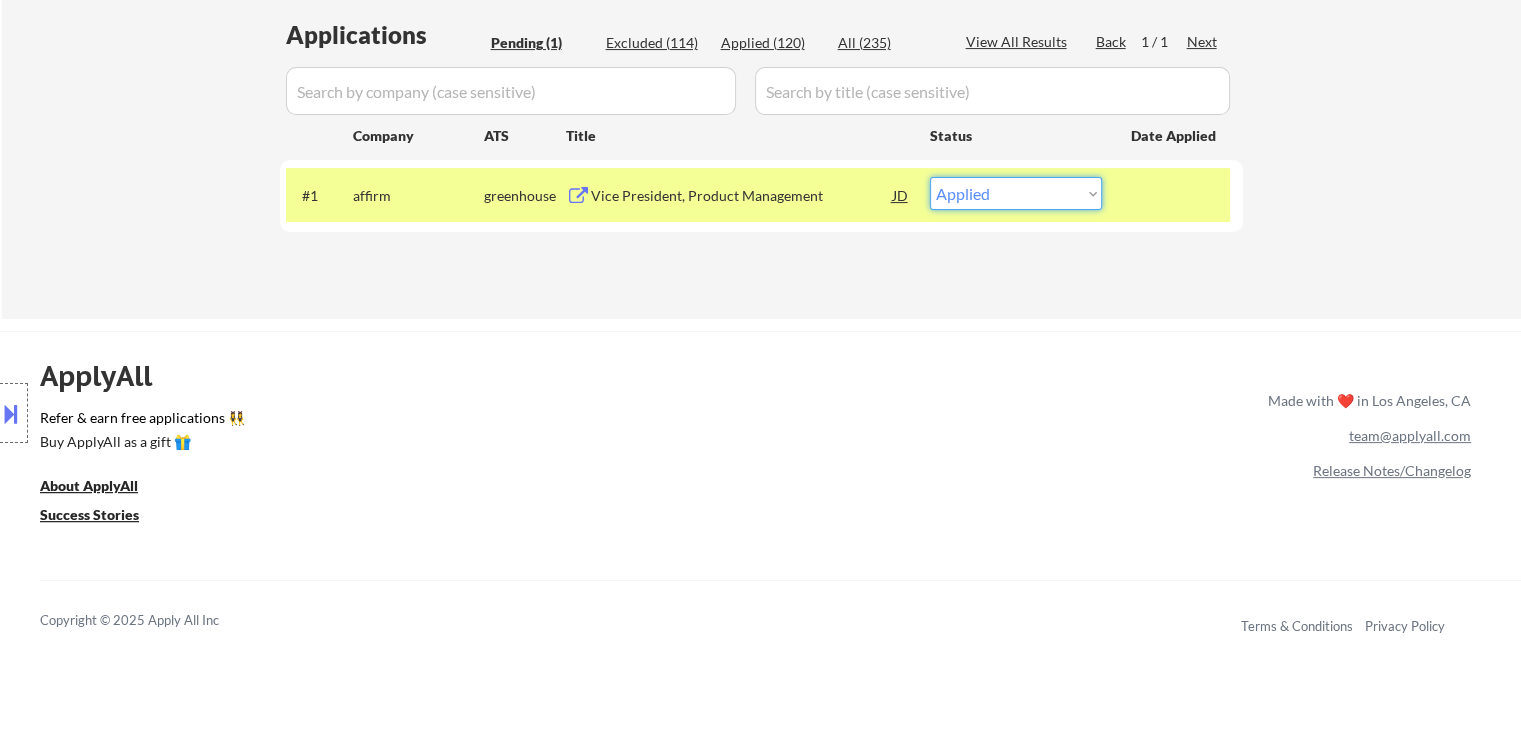 click on "Choose an option... Pending Applied Excluded (Questions) Excluded (Expired) Excluded (Location) Excluded (Bad Match) Excluded (Blocklist) Excluded (Salary) Excluded (Other)" at bounding box center [1016, 193] 